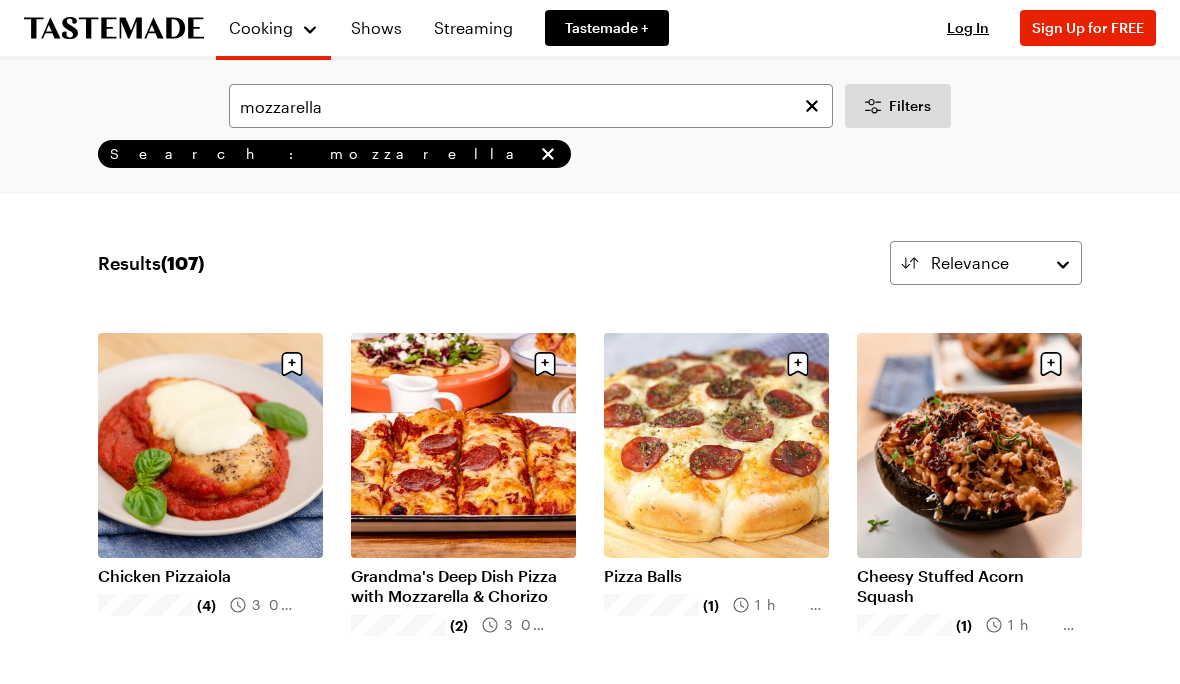 scroll, scrollTop: 0, scrollLeft: 0, axis: both 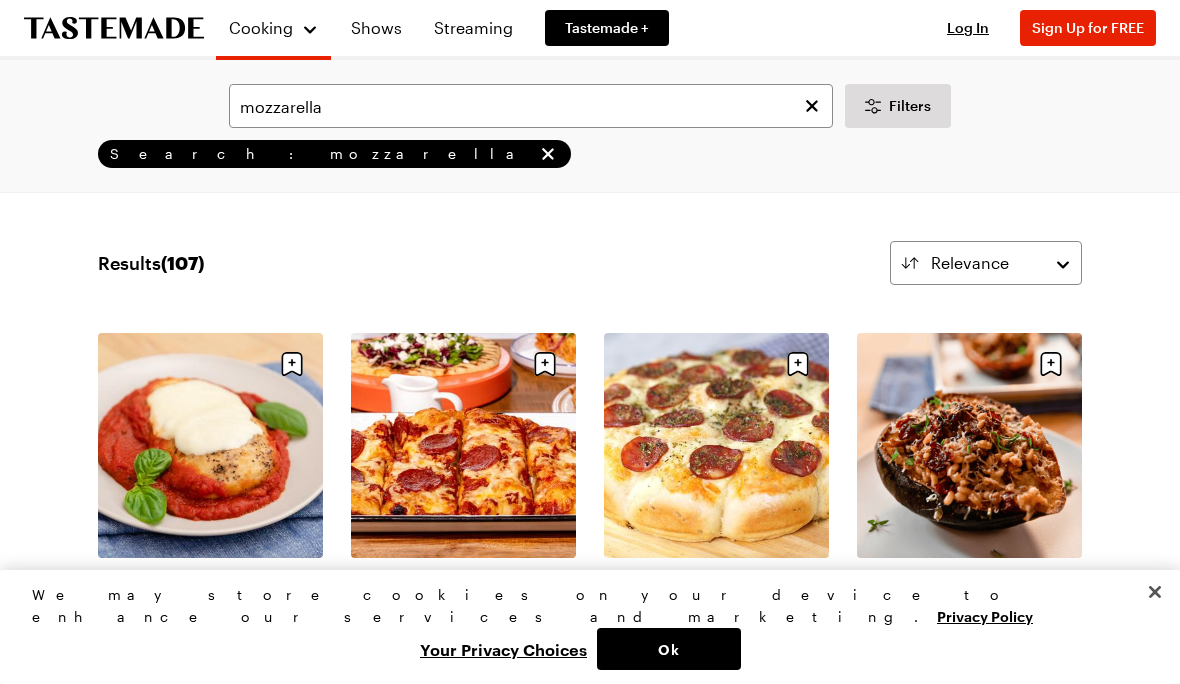 click at bounding box center (812, 106) 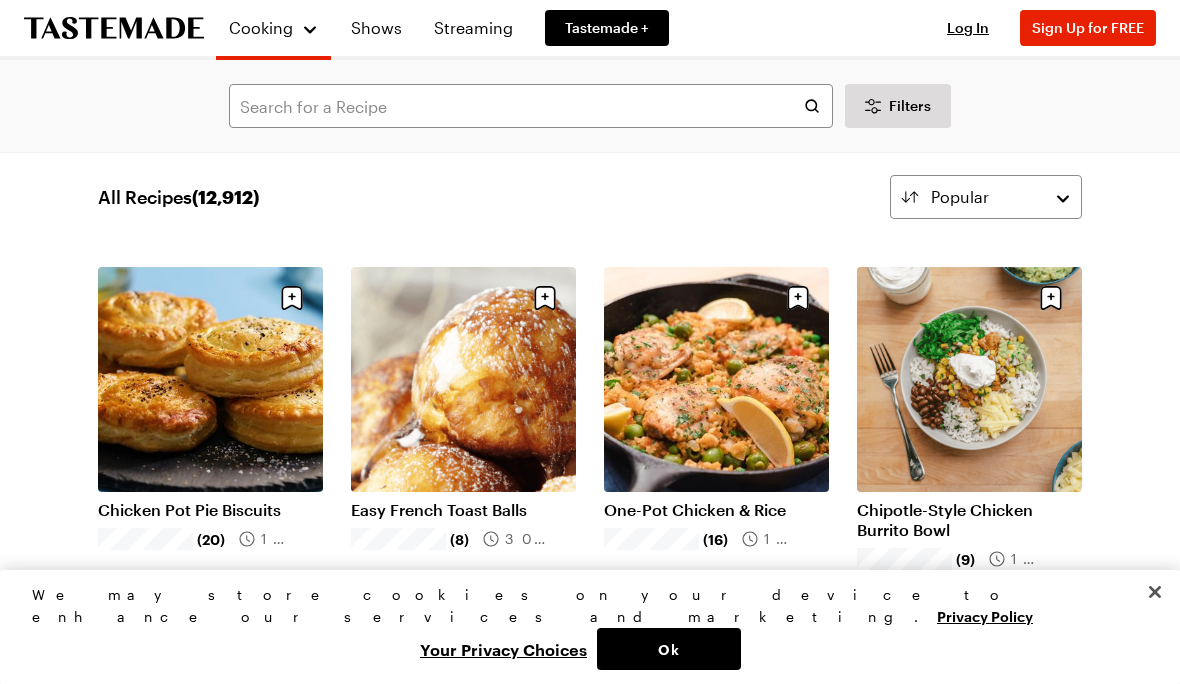 scroll, scrollTop: 21, scrollLeft: 0, axis: vertical 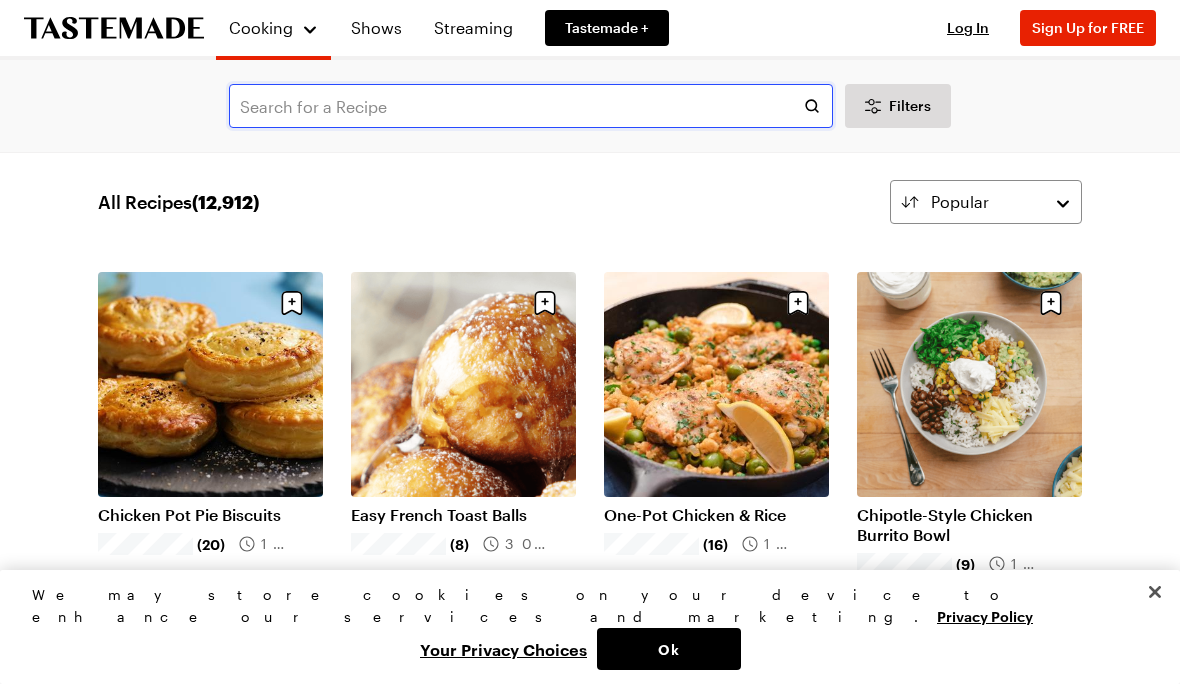 click at bounding box center [531, 106] 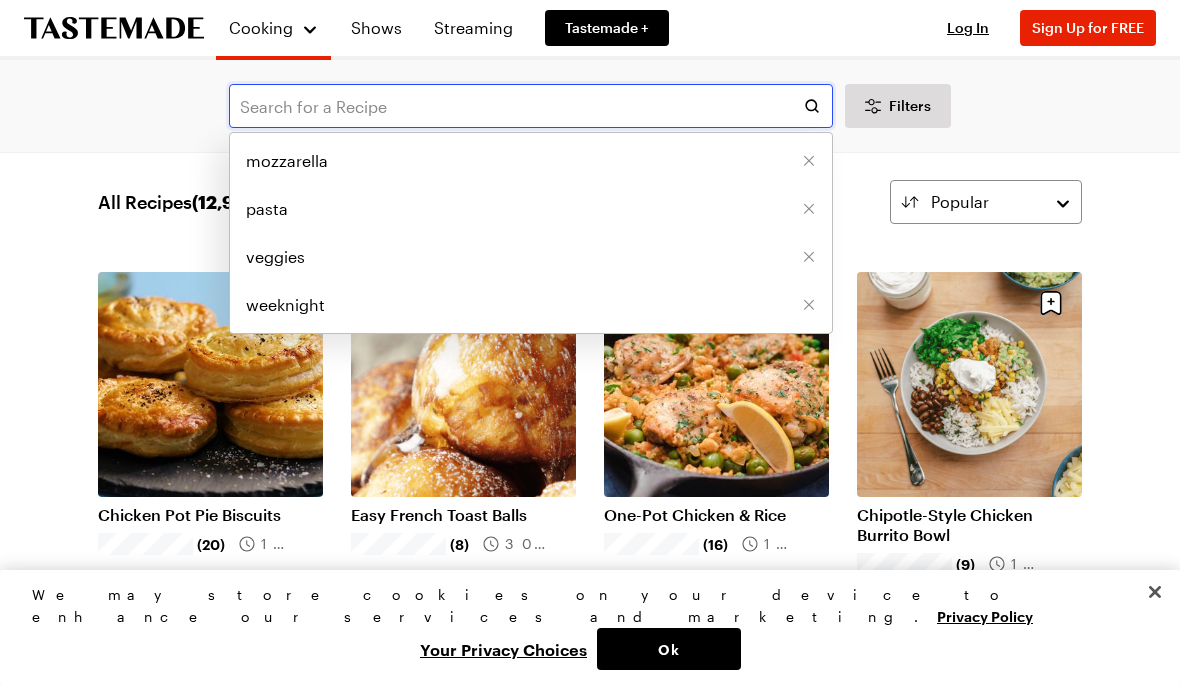 scroll, scrollTop: 20, scrollLeft: 0, axis: vertical 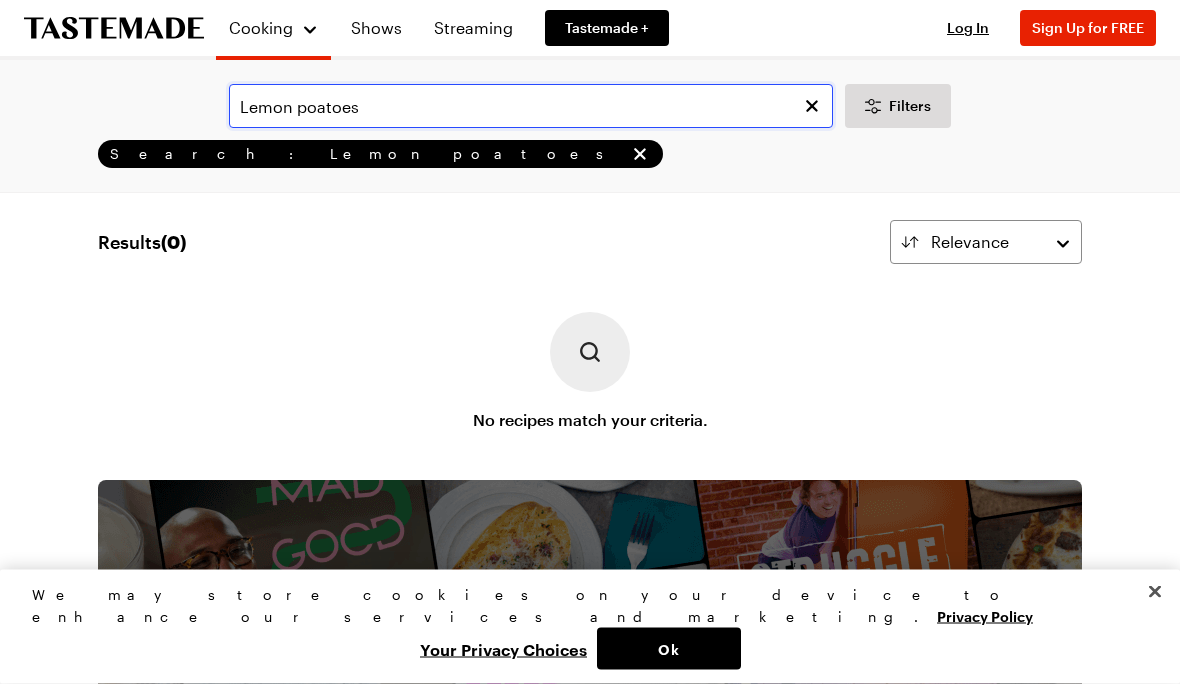 click on "Lemon poatoes" at bounding box center (531, 106) 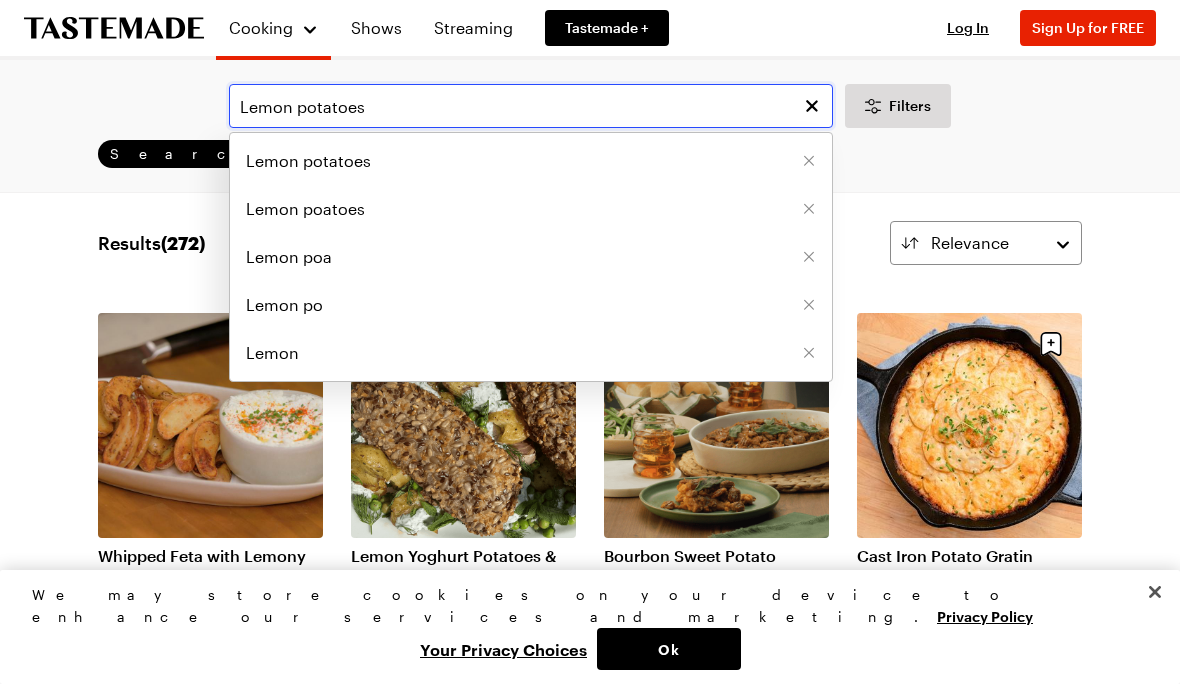 type on "Lemon potatoes" 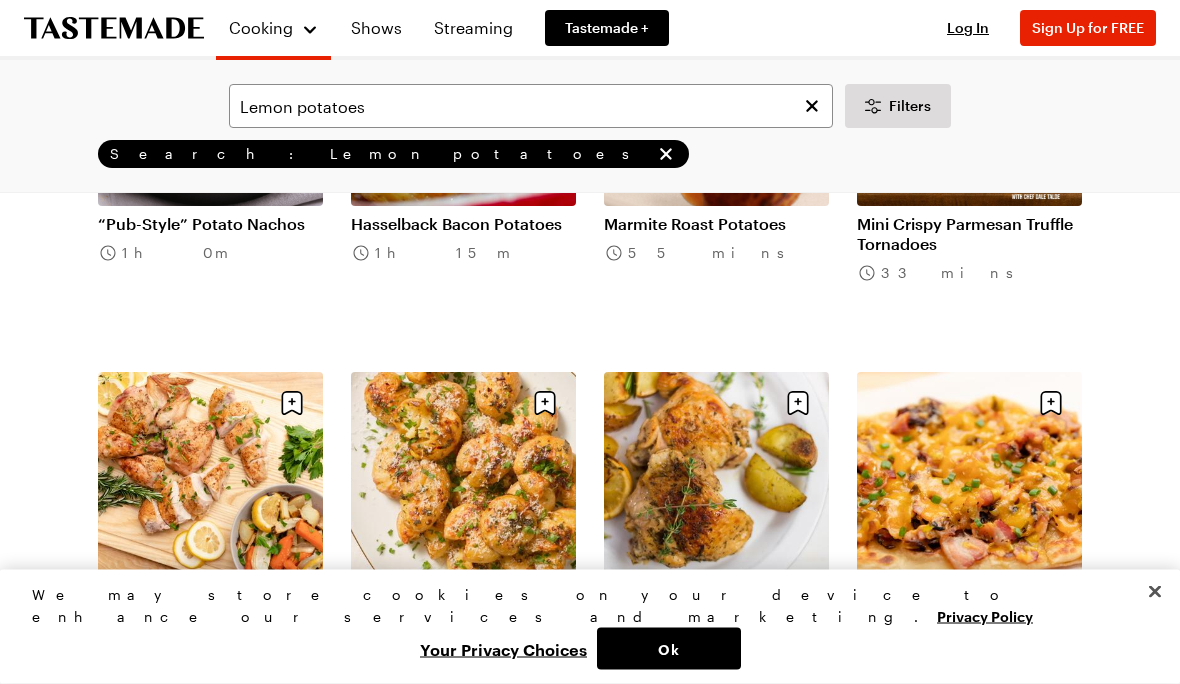 scroll, scrollTop: 1135, scrollLeft: 0, axis: vertical 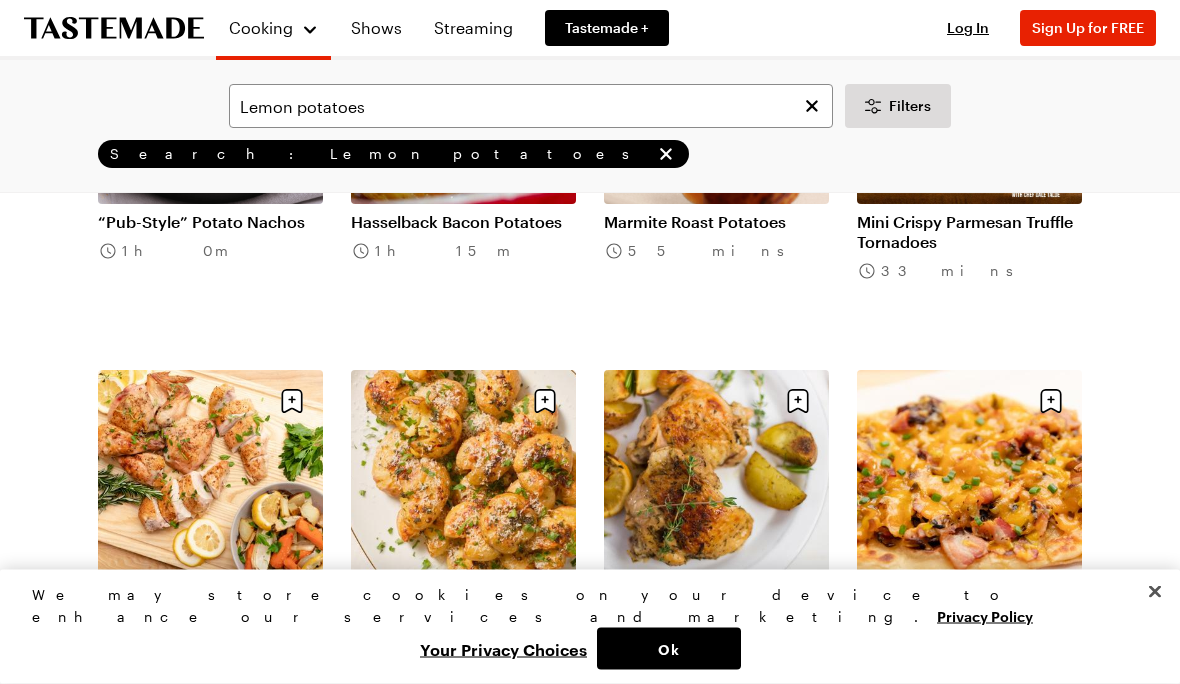 click on "One-Pan Lemon Herb Chicken Potatoes" at bounding box center [716, 624] 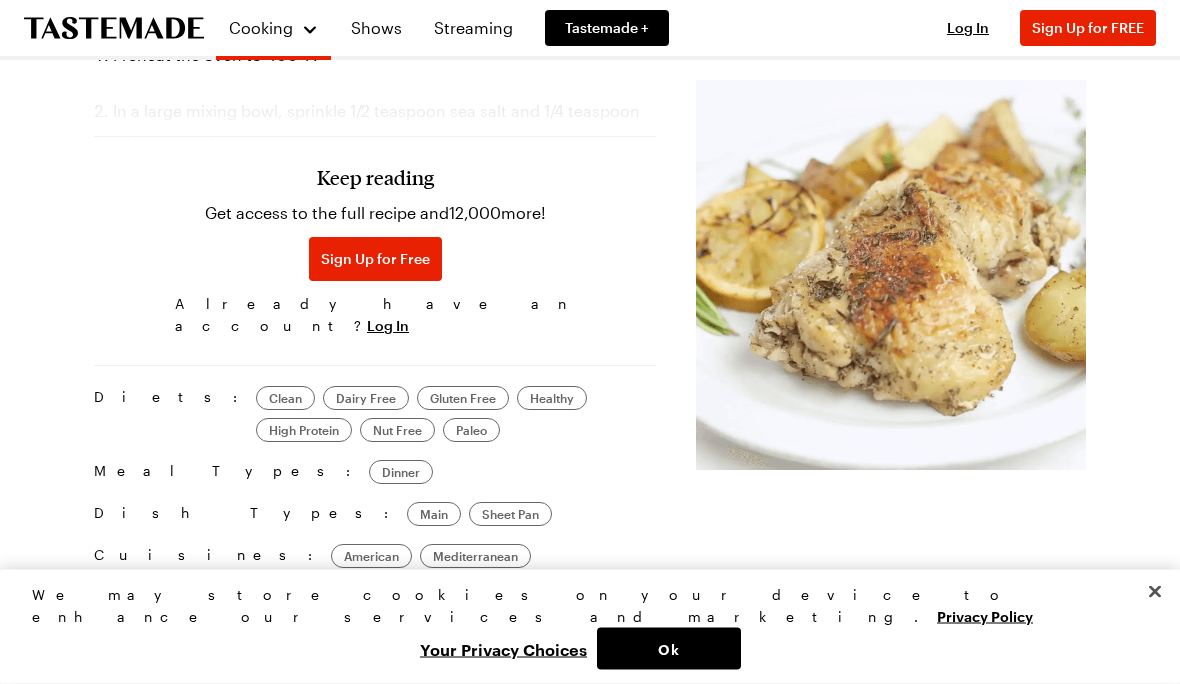 scroll, scrollTop: 0, scrollLeft: 0, axis: both 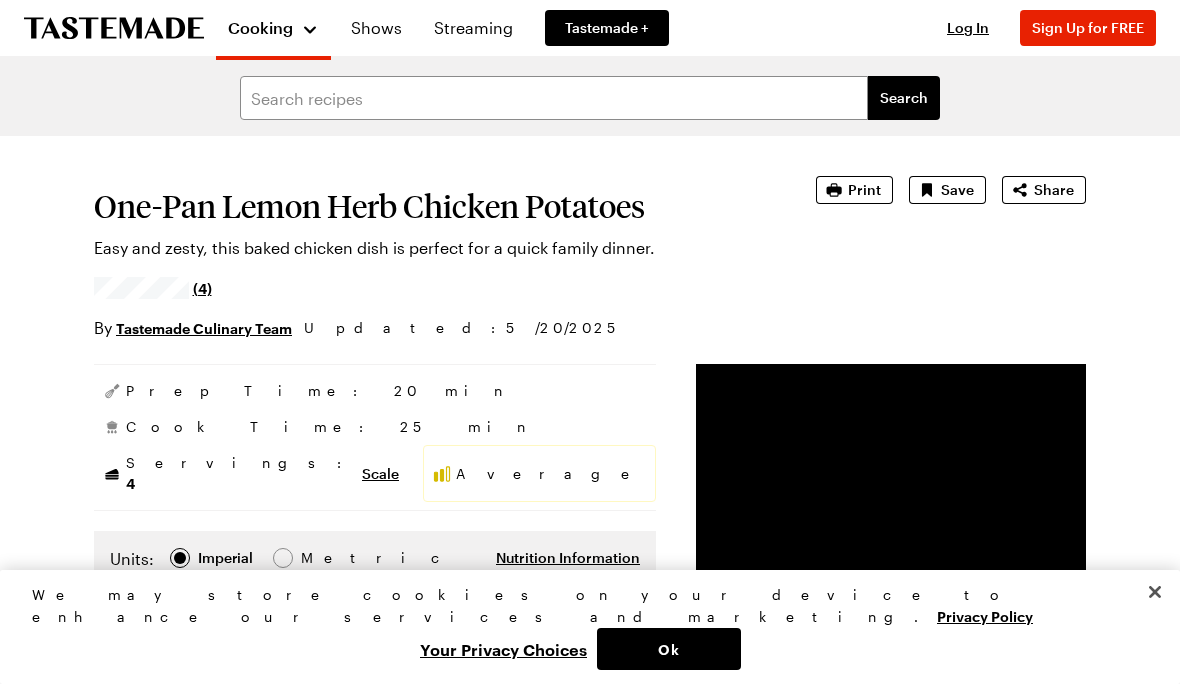 click on "Cooking" at bounding box center (273, 28) 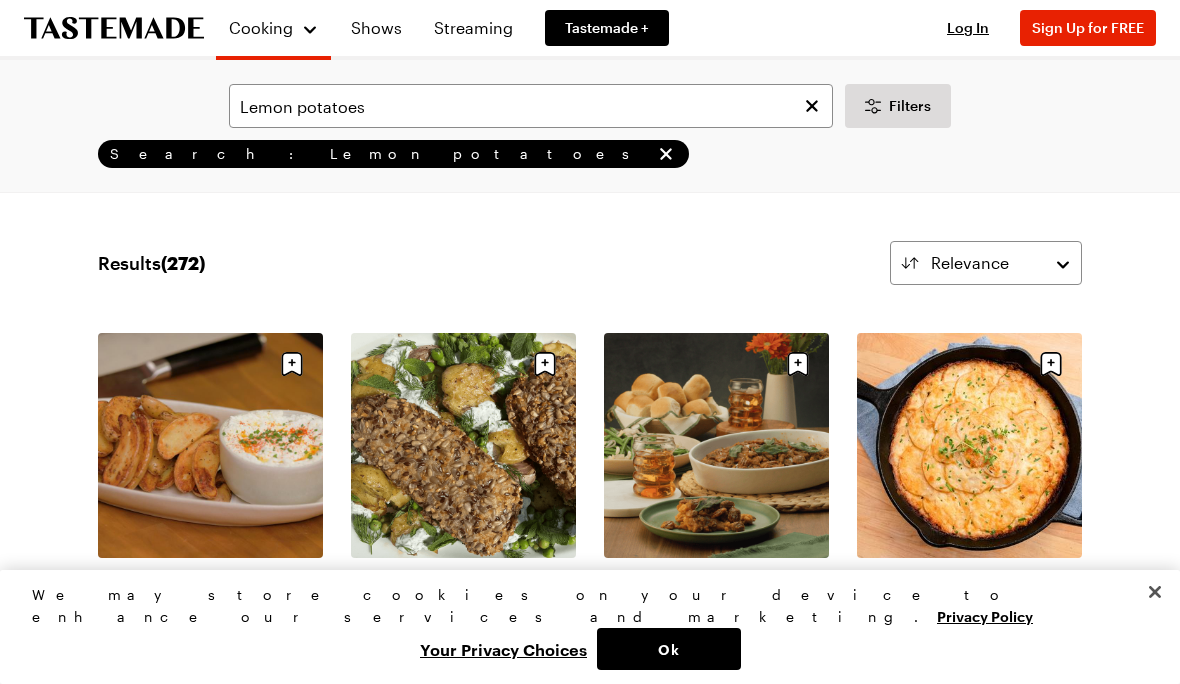 click 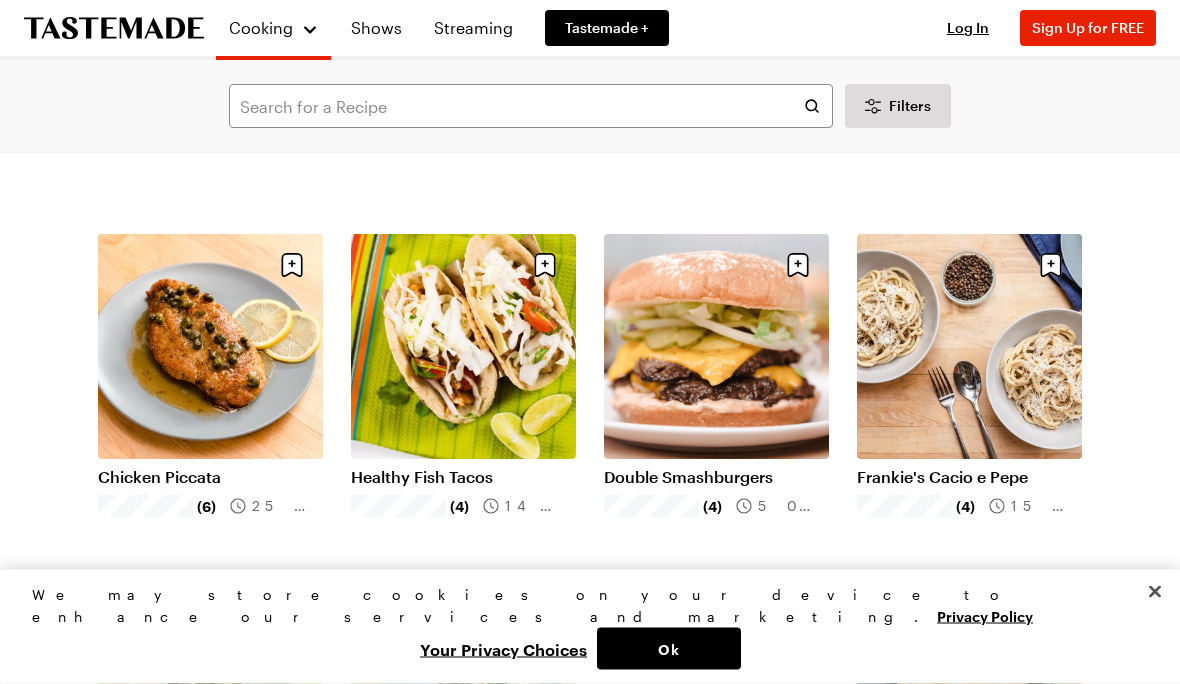 scroll, scrollTop: 1637, scrollLeft: 0, axis: vertical 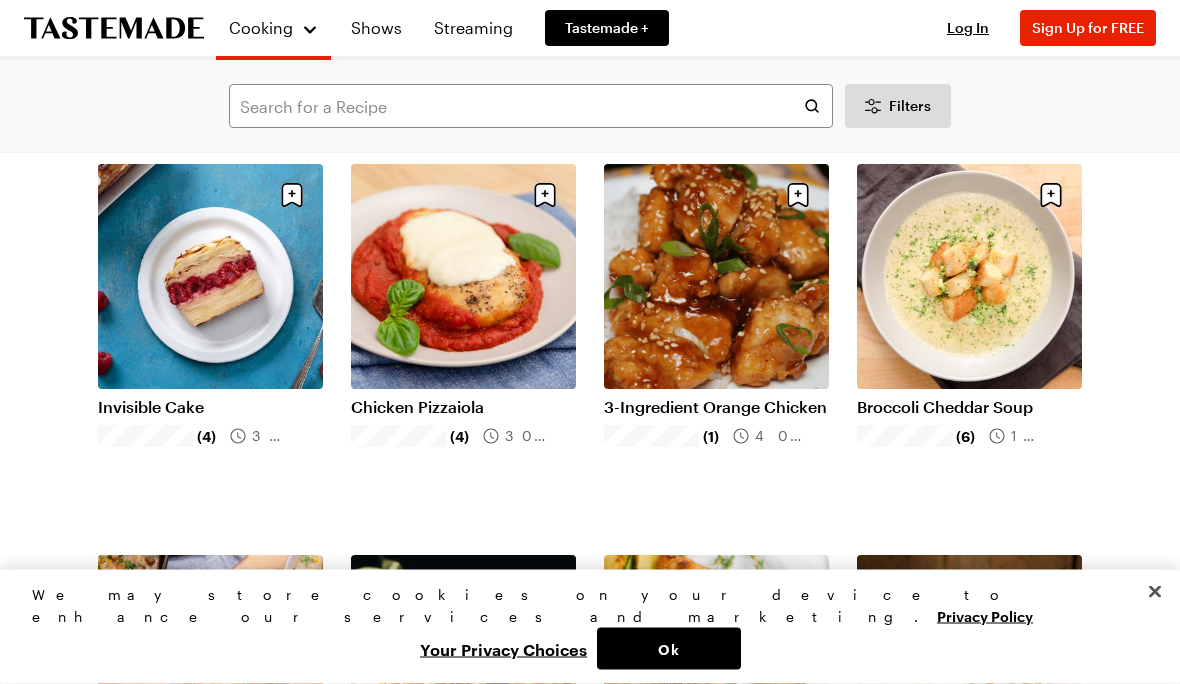 click on "3-Ingredient Orange Chicken" at bounding box center [716, 408] 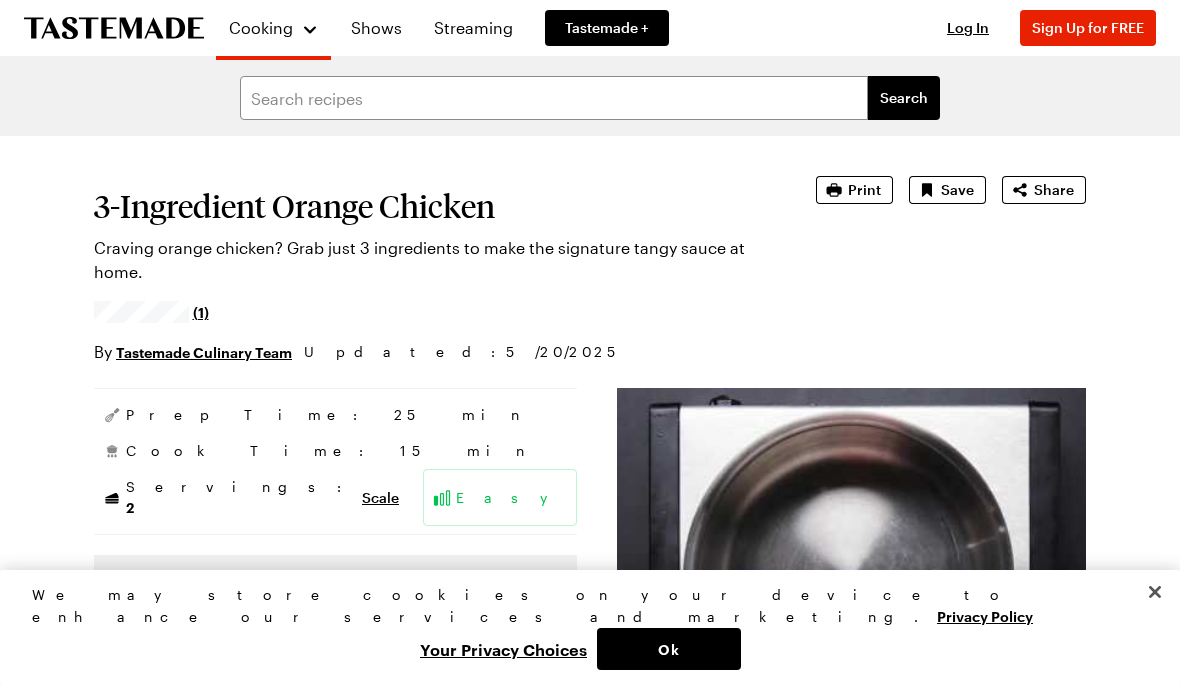 scroll, scrollTop: 0, scrollLeft: 0, axis: both 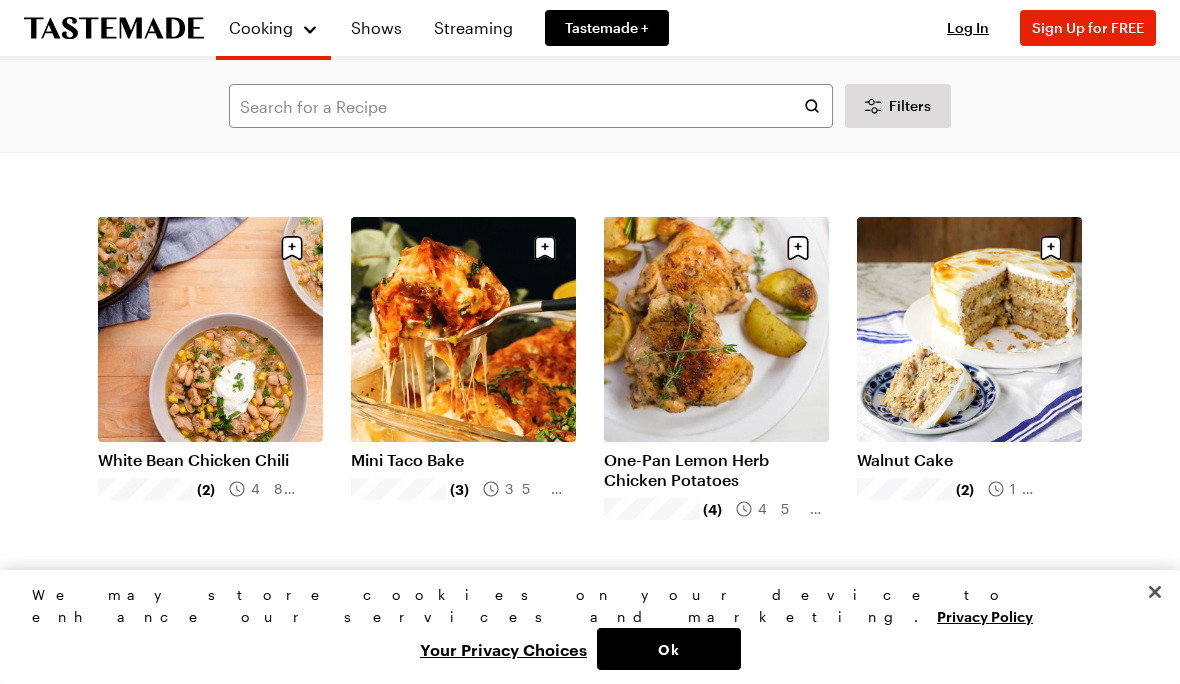 click on "White Bean Chicken Chili" at bounding box center [210, 460] 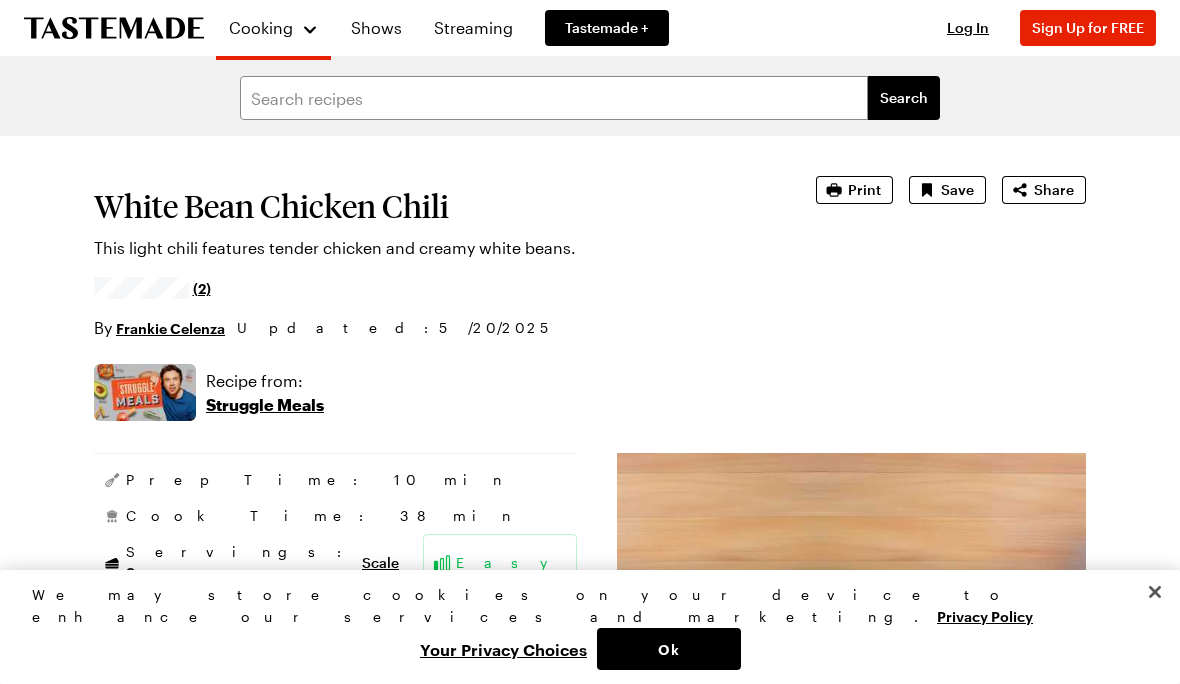 scroll, scrollTop: 0, scrollLeft: 0, axis: both 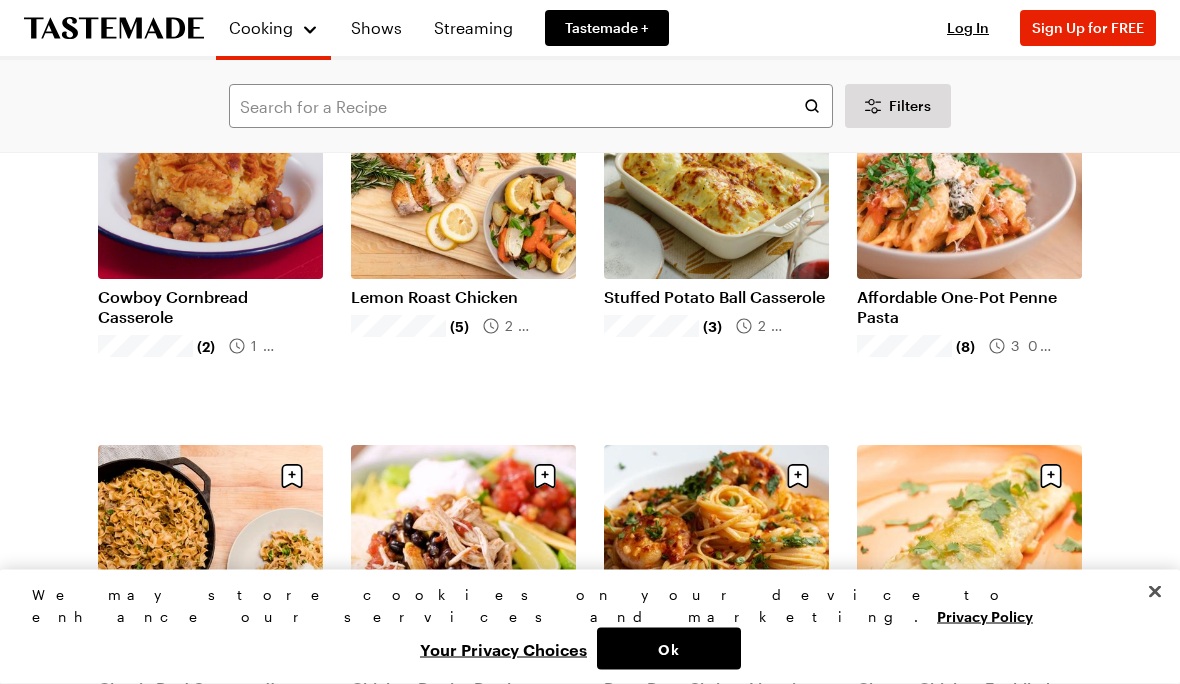 click on "Affordable One-Pot Penne Pasta" at bounding box center [969, 308] 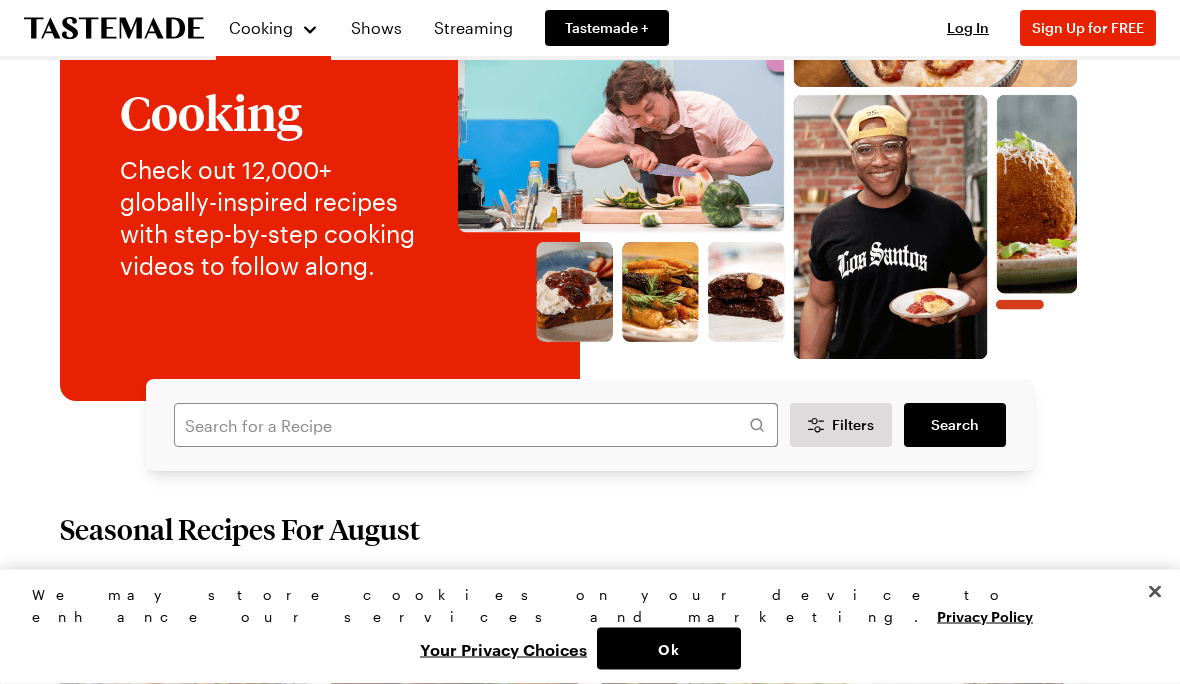 scroll, scrollTop: 0, scrollLeft: 0, axis: both 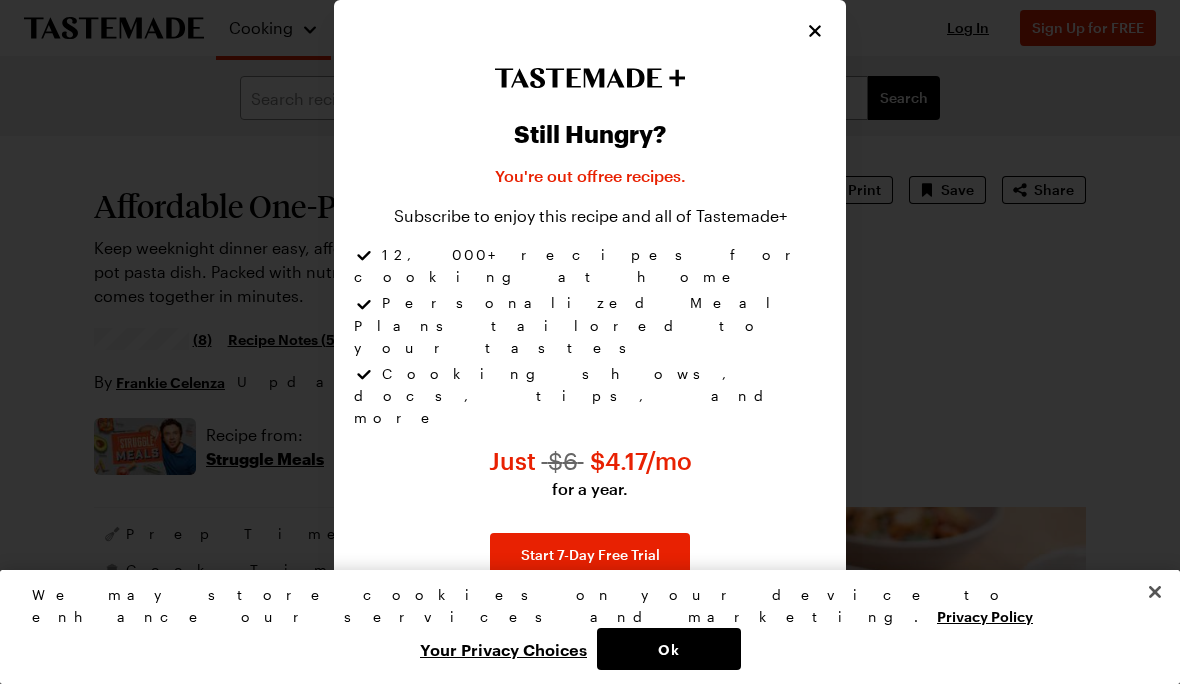 click 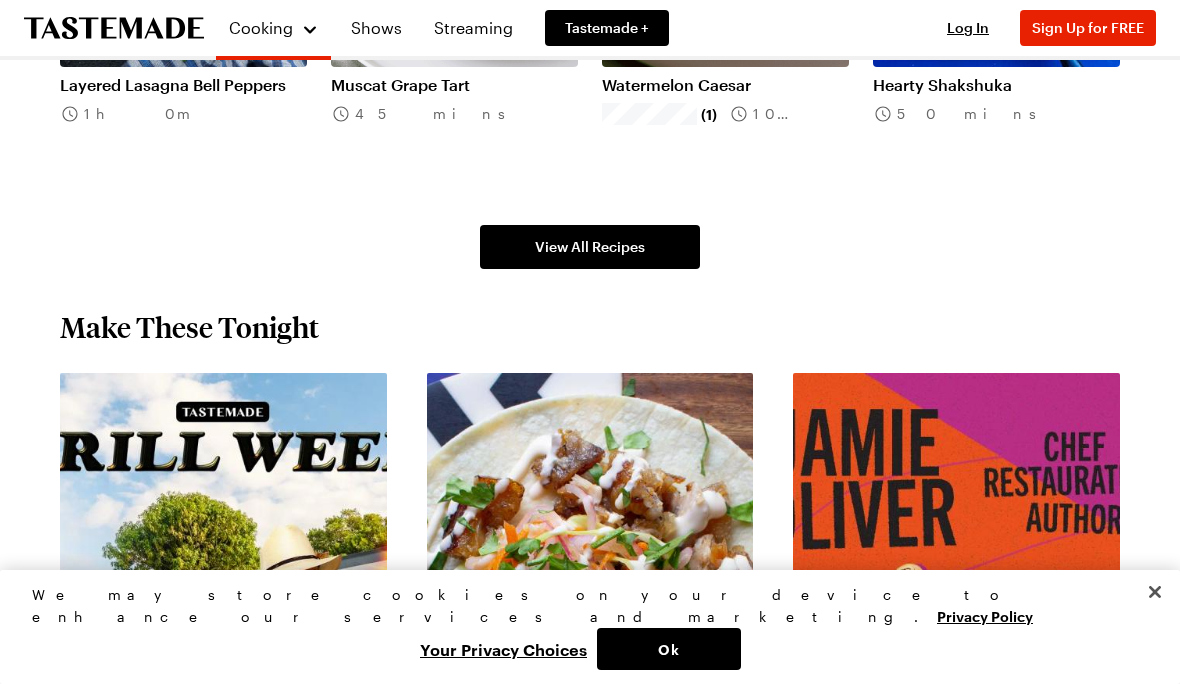scroll, scrollTop: 1281, scrollLeft: 0, axis: vertical 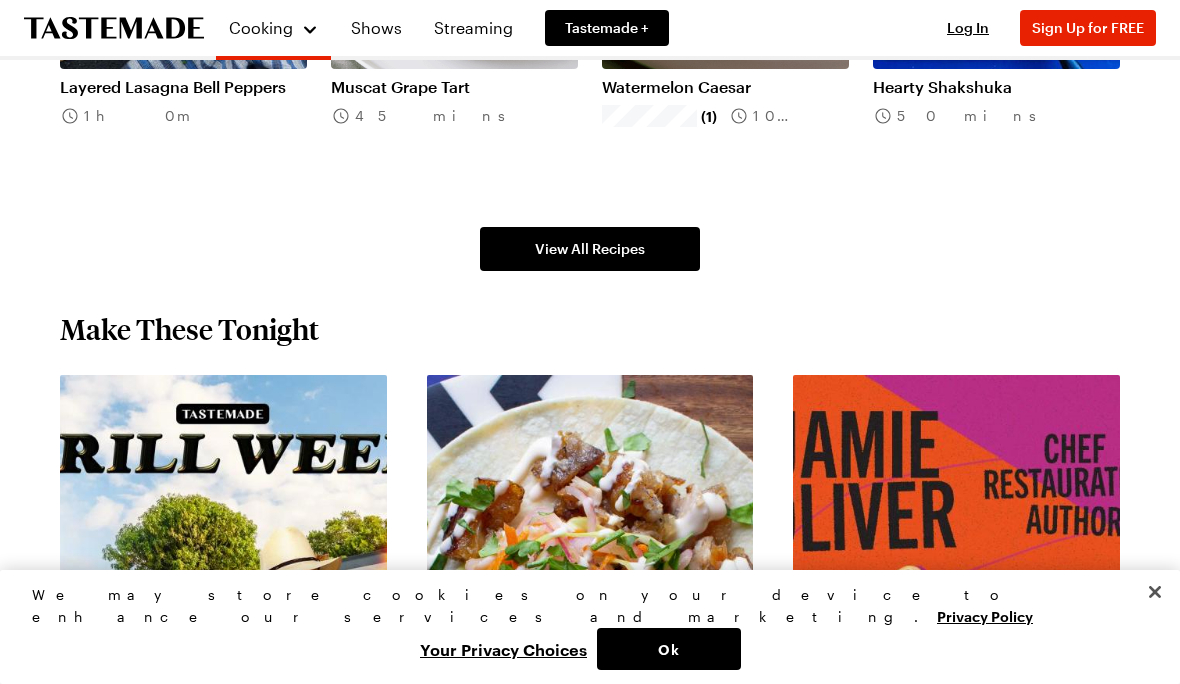click on "View All Recipes" at bounding box center (590, 249) 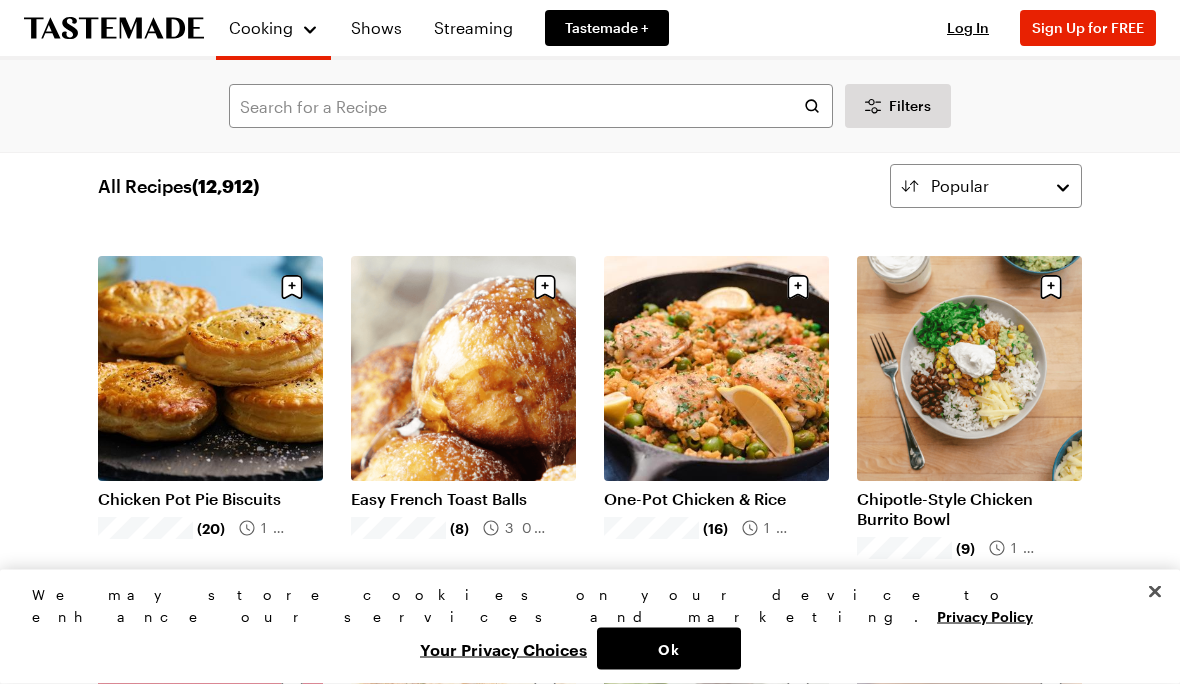 scroll, scrollTop: 0, scrollLeft: 0, axis: both 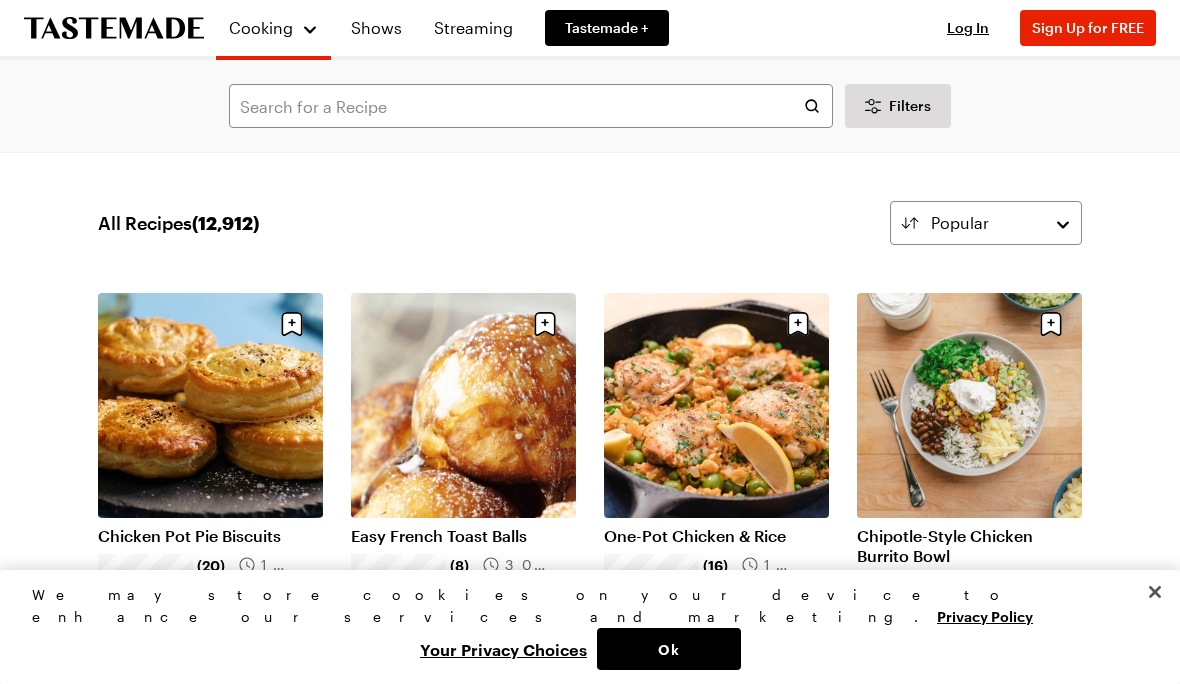 click on "Filters" at bounding box center [910, 106] 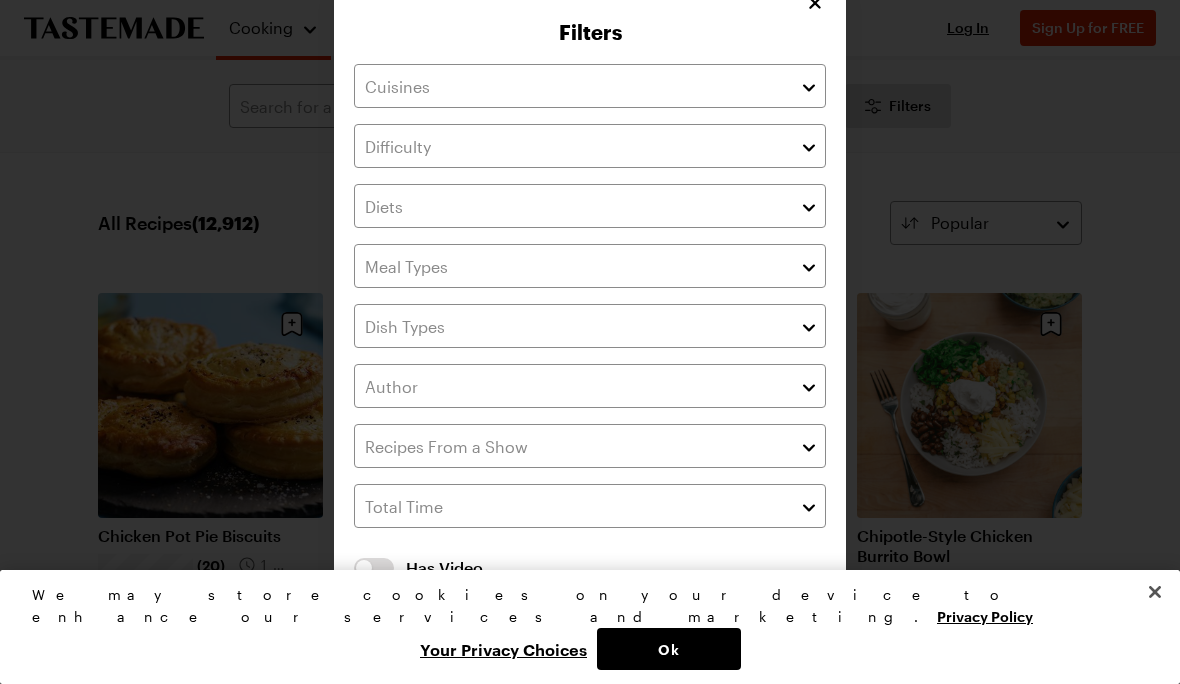scroll, scrollTop: 28, scrollLeft: 0, axis: vertical 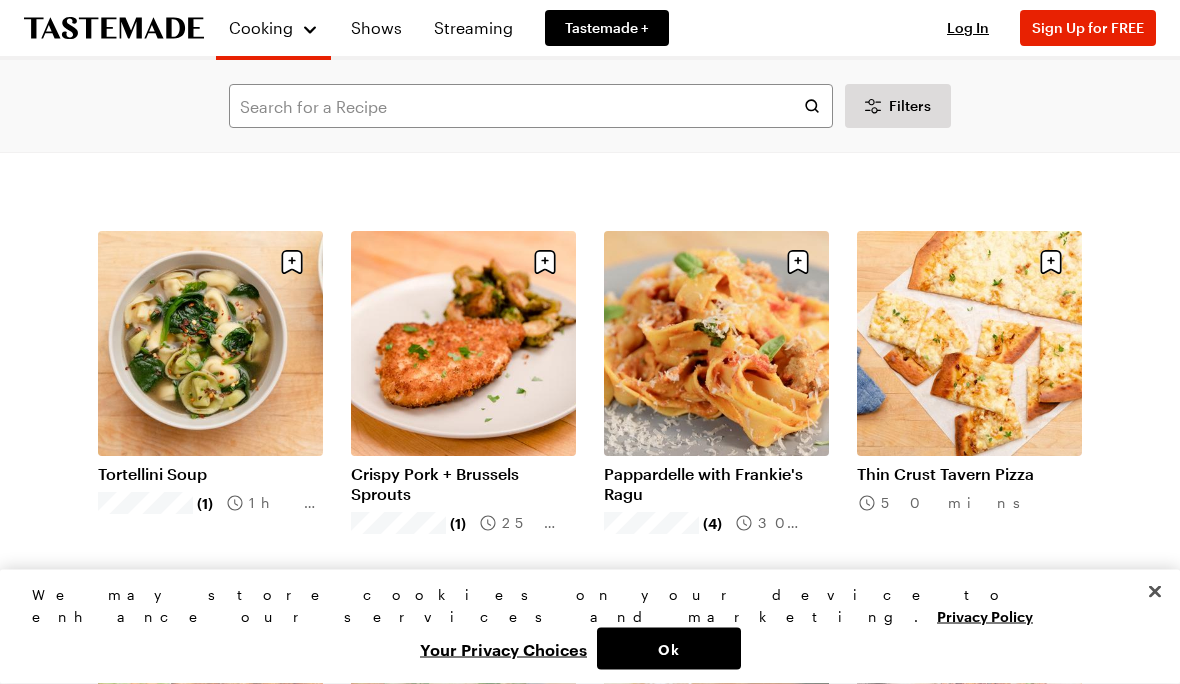 click on "Tortellini Soup" at bounding box center (210, 475) 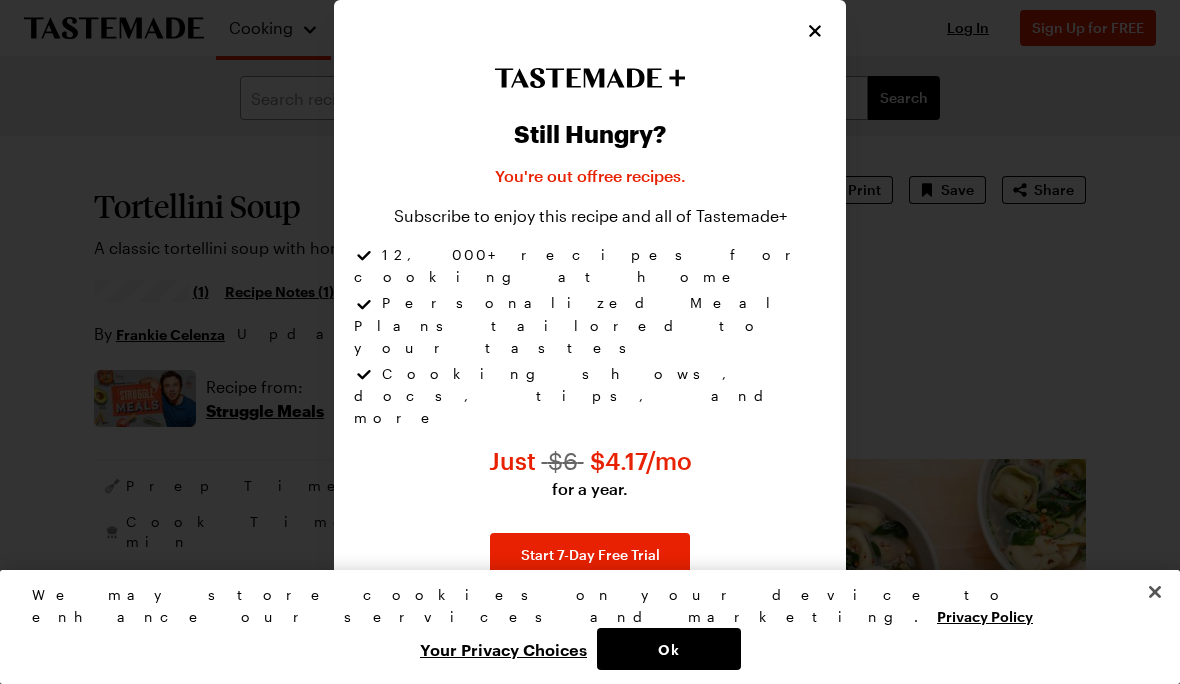 click on "Still Hungry? You're out of  free recipes . Subscribe to enjoy this recipe and all of Tastemade+ 12,000+ recipes for cooking at home Personalized Meal Plans tailored to your tastes Cooking shows, docs, tips, and more Just     $ 6     $ 4.17 /mo for a year. Start 7-Day Free Trial No payment due now.  Cancel anytime. Already a Member?  Log In" at bounding box center [590, 347] 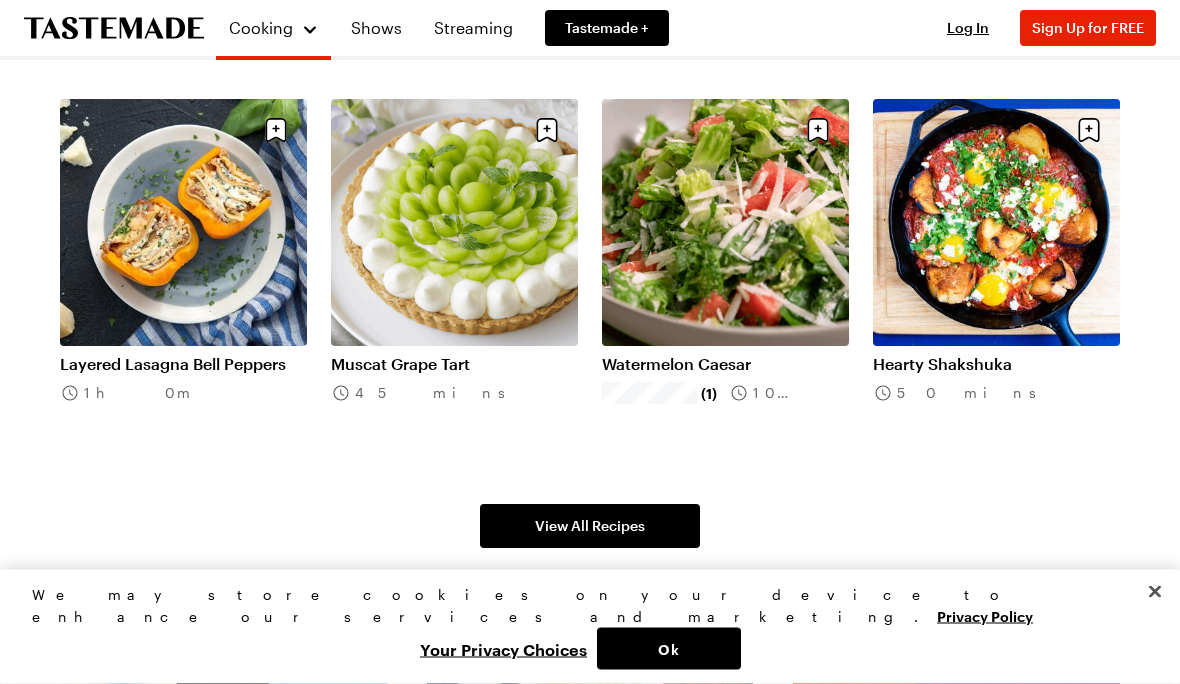 click on "View All Recipes" at bounding box center [590, 527] 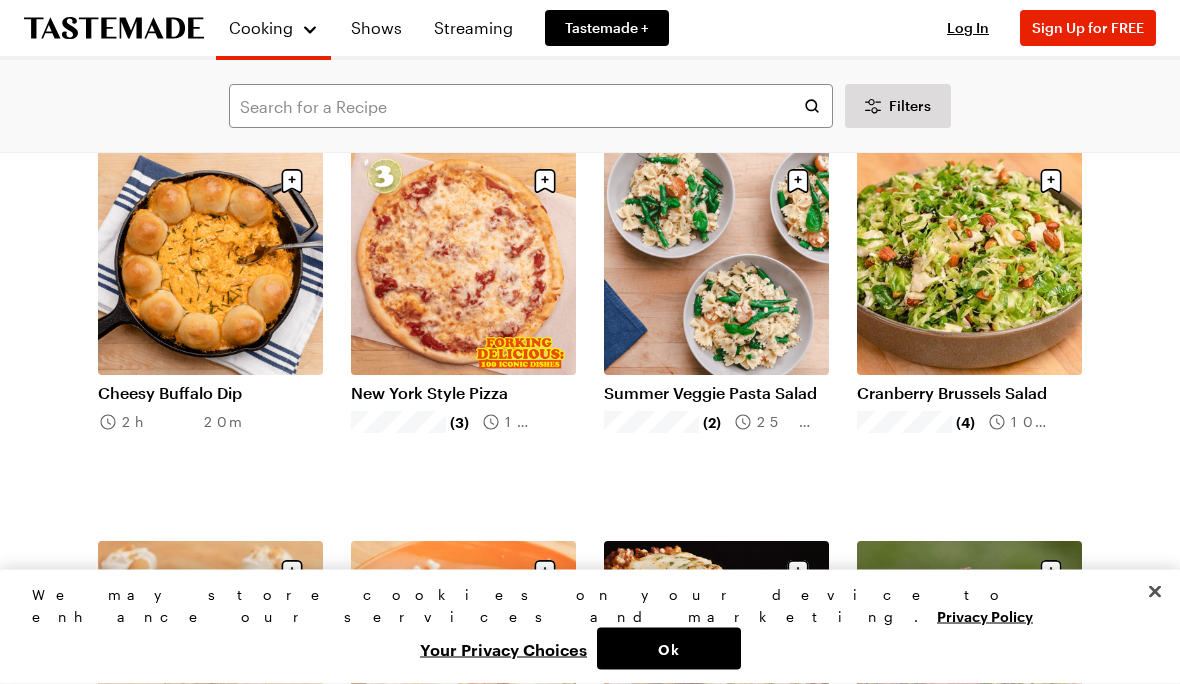 scroll, scrollTop: 6394, scrollLeft: 0, axis: vertical 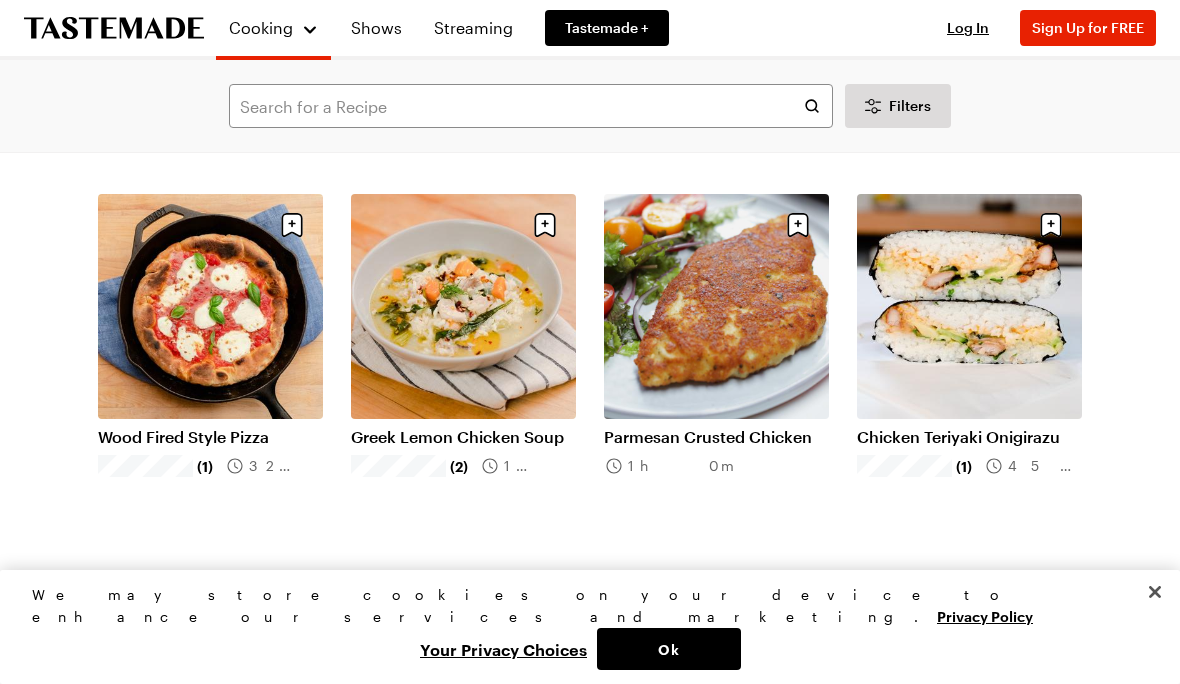 click on "Greek Lemon Chicken Soup" at bounding box center [463, 437] 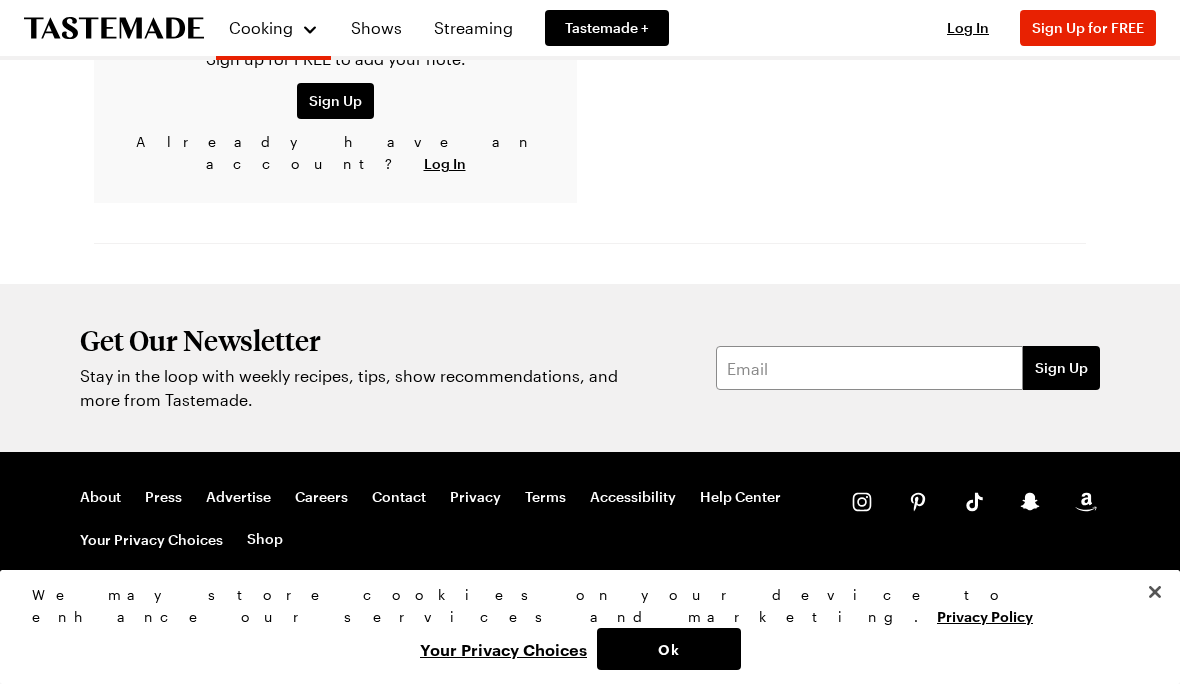 scroll, scrollTop: 0, scrollLeft: 0, axis: both 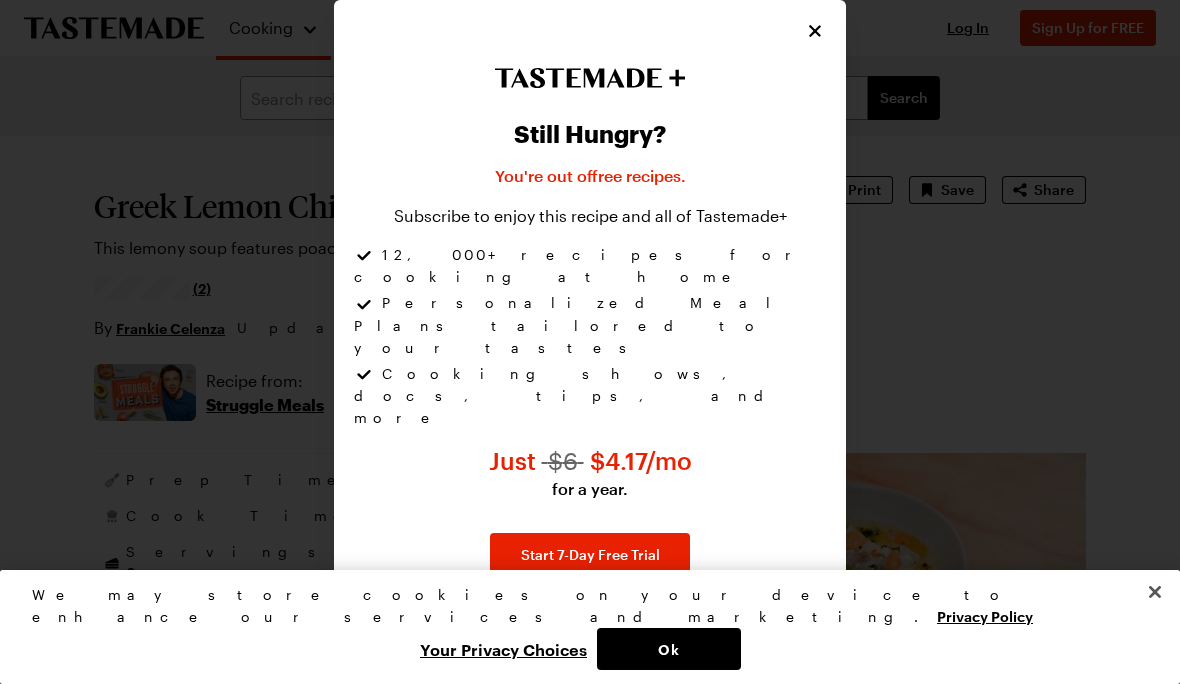 click at bounding box center [815, 31] 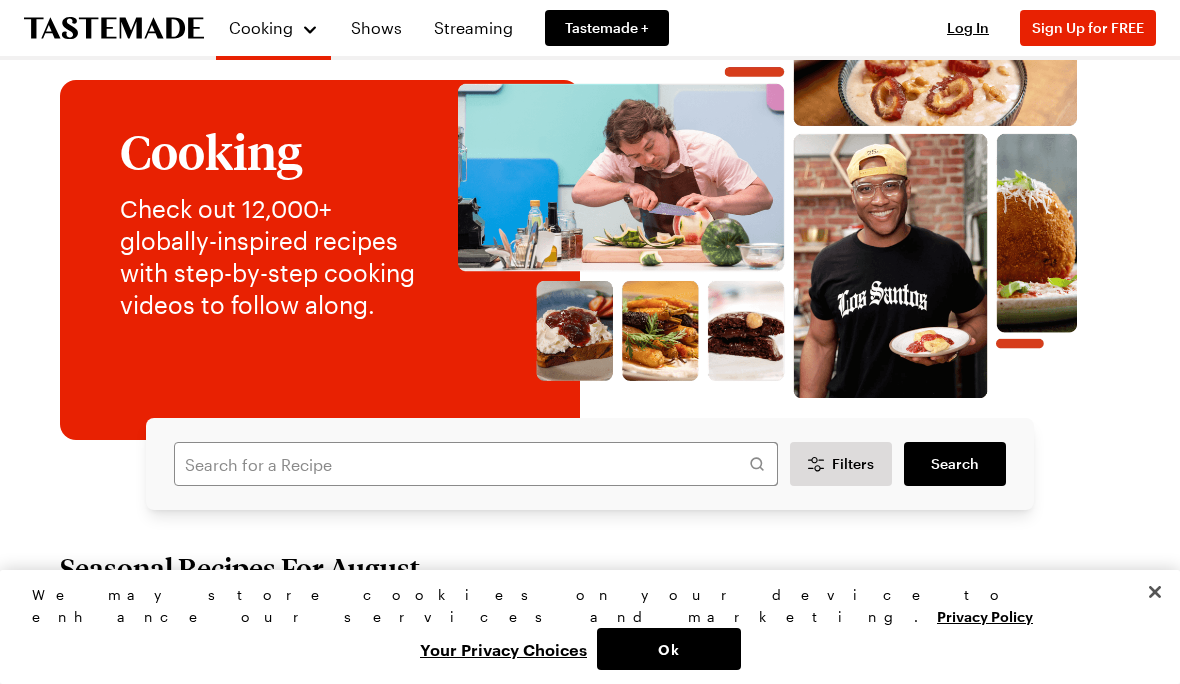 scroll, scrollTop: 84, scrollLeft: 0, axis: vertical 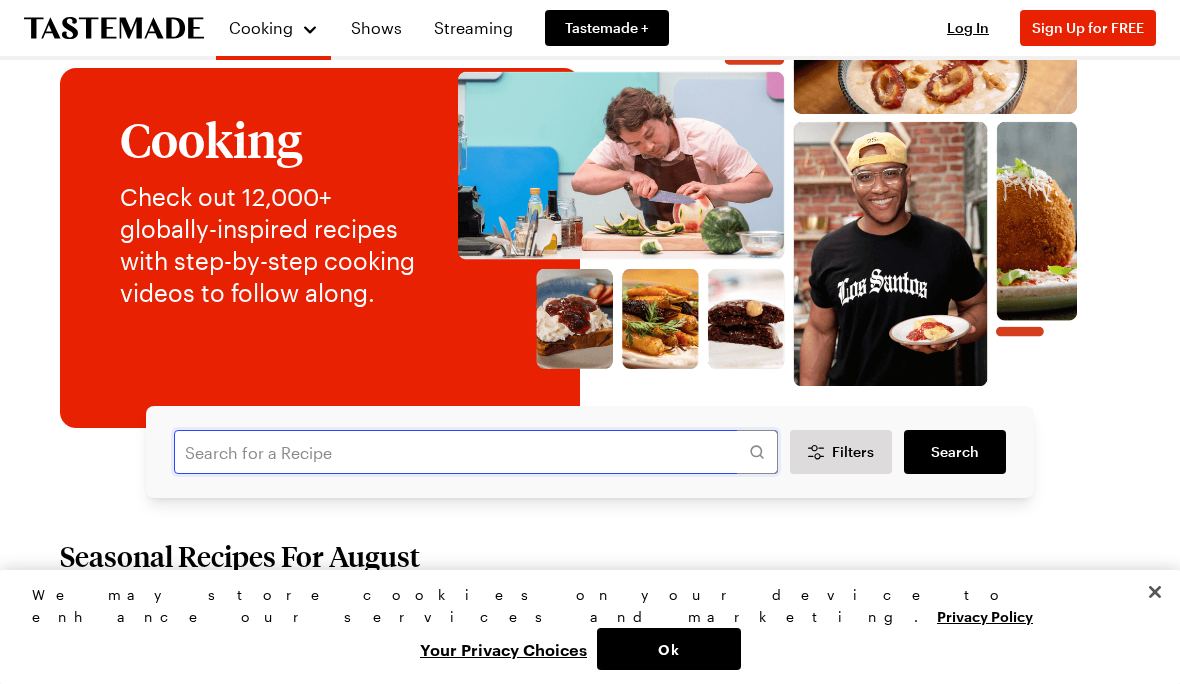 click at bounding box center [476, 452] 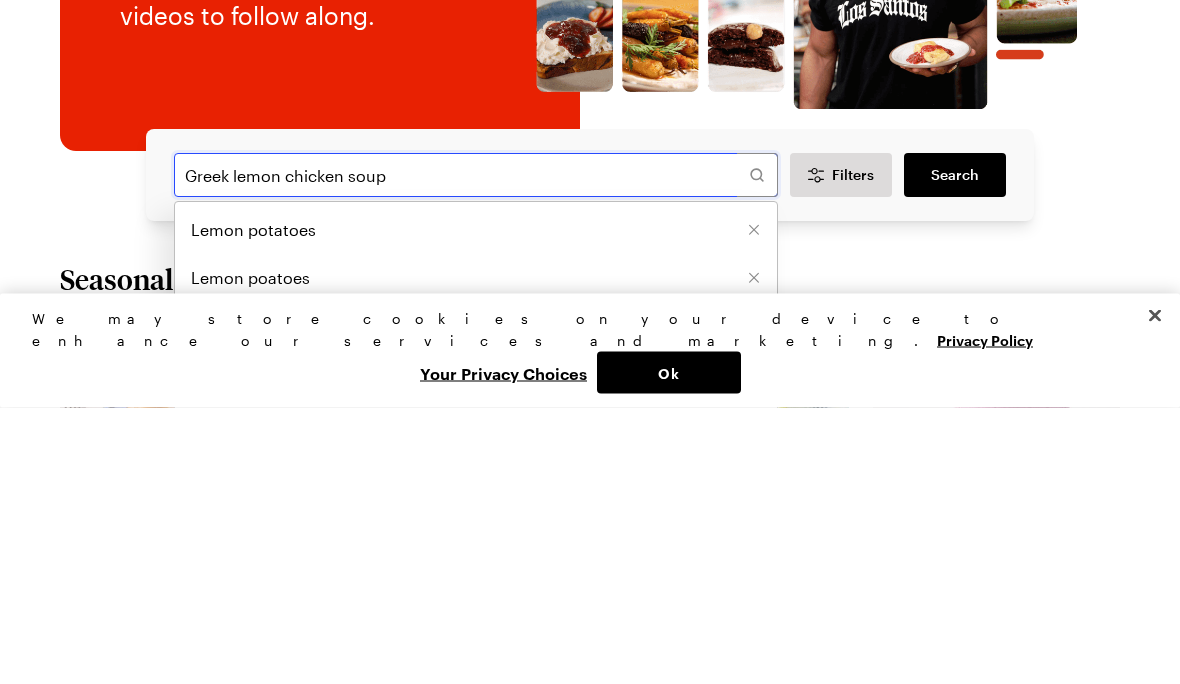 type on "Greek lemon chicken soup" 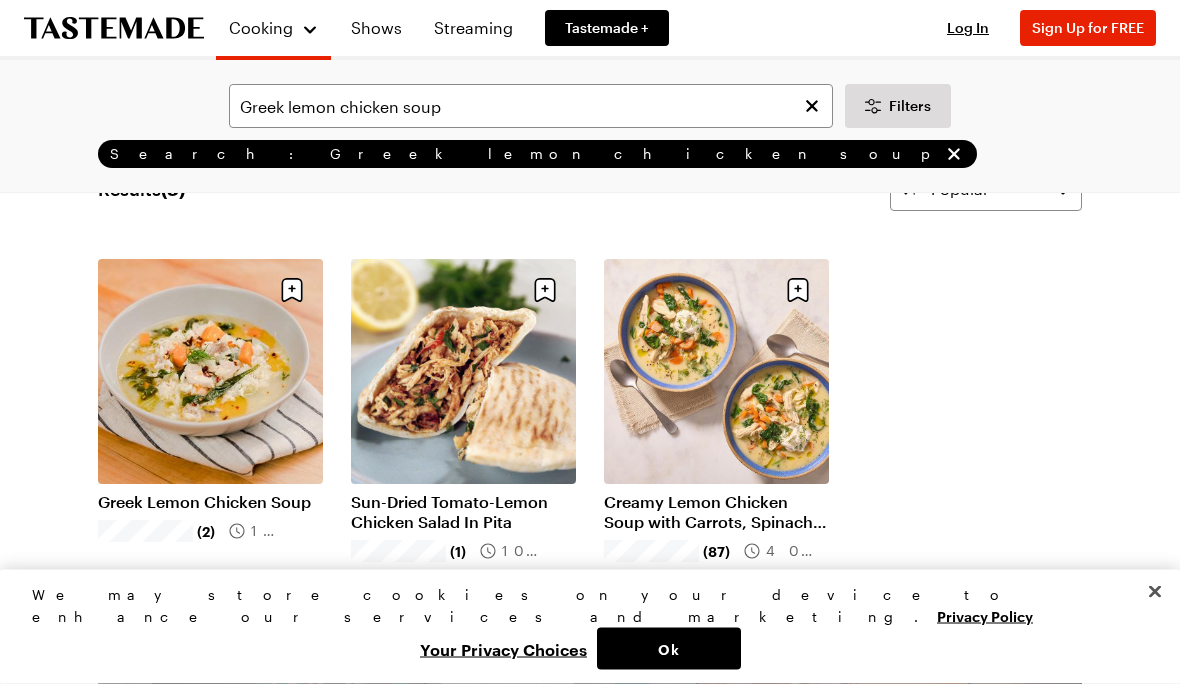 scroll, scrollTop: 83, scrollLeft: 0, axis: vertical 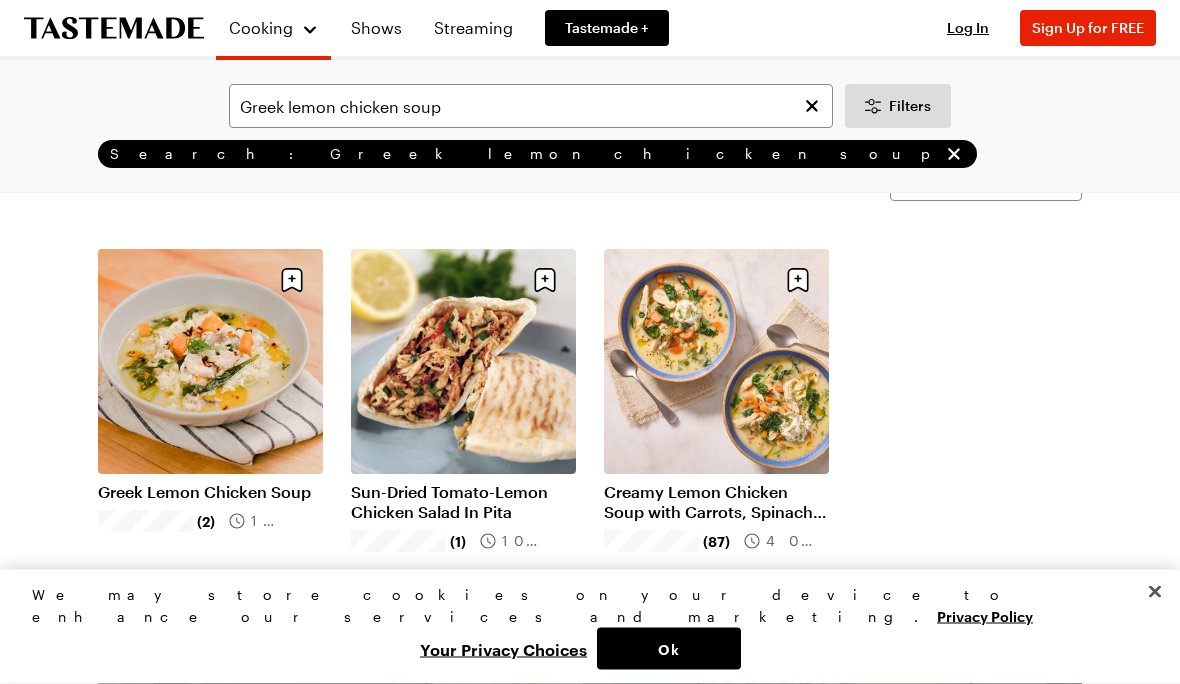 click on "Greek Lemon Chicken Soup" at bounding box center (210, 493) 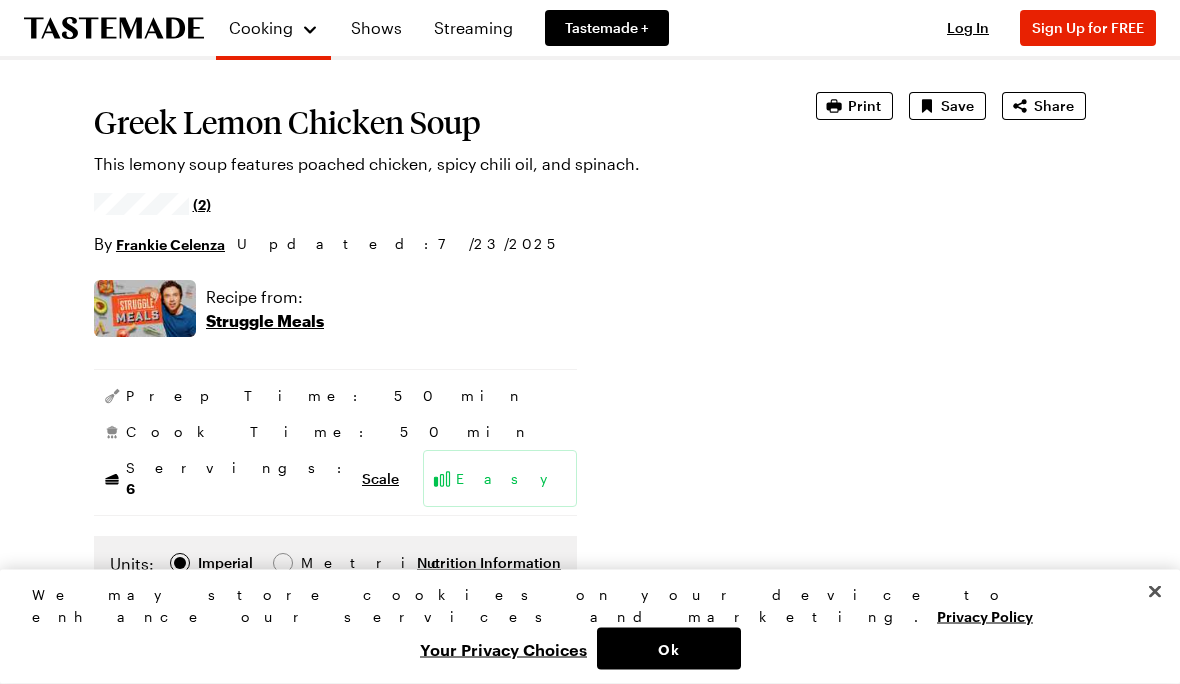 scroll, scrollTop: 0, scrollLeft: 0, axis: both 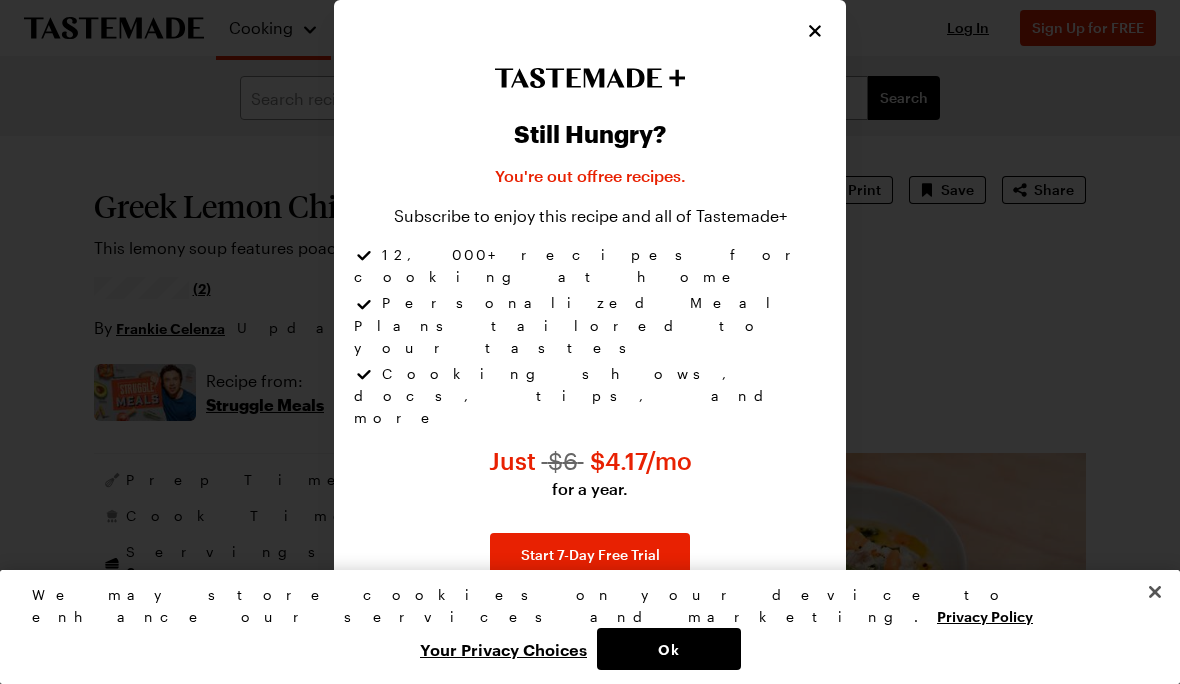 click 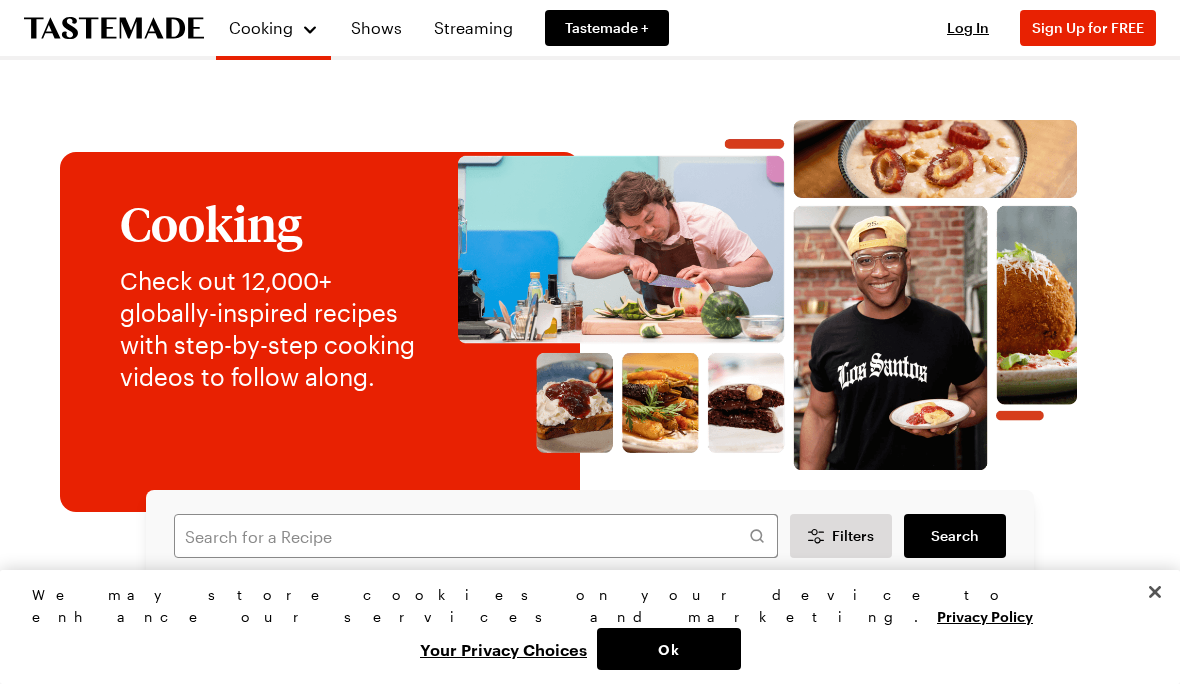 click on "Cooking" at bounding box center (261, 27) 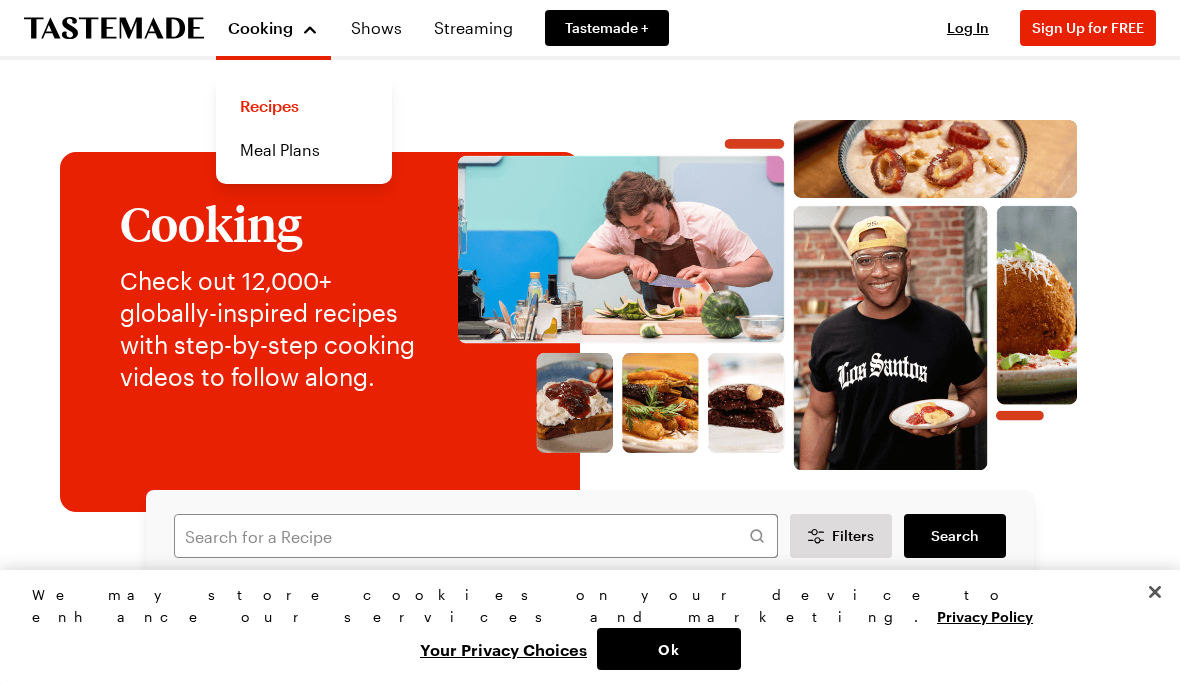 click on "Meal Plans" at bounding box center (304, 150) 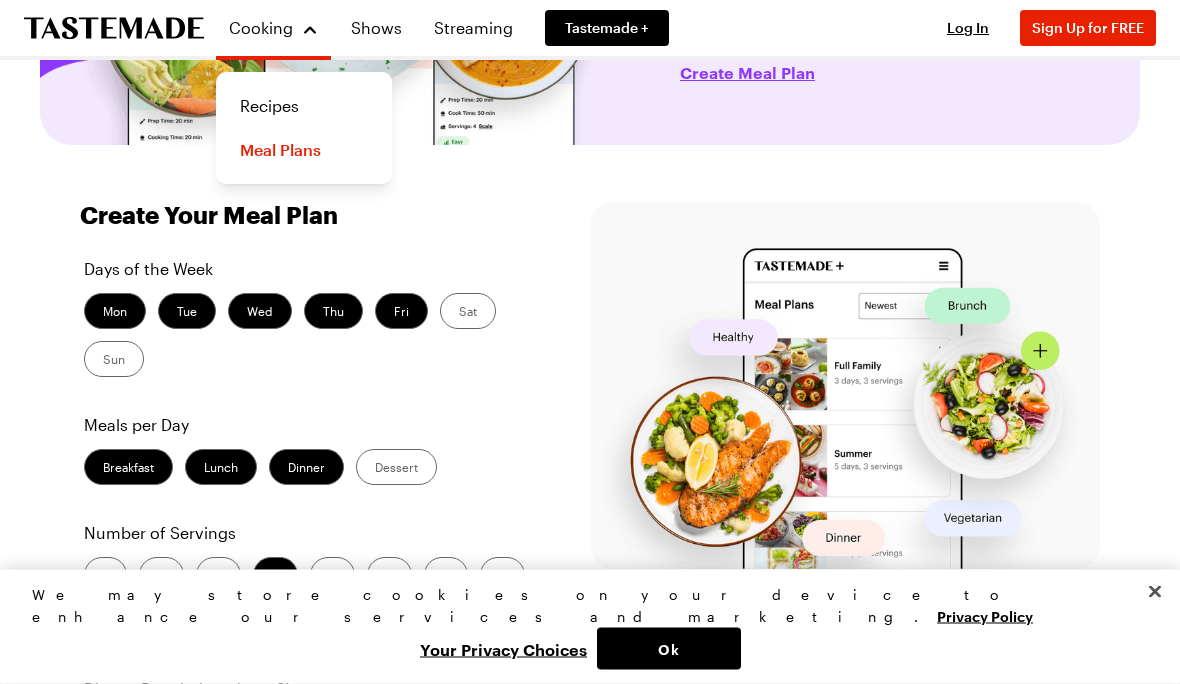 scroll, scrollTop: 0, scrollLeft: 0, axis: both 